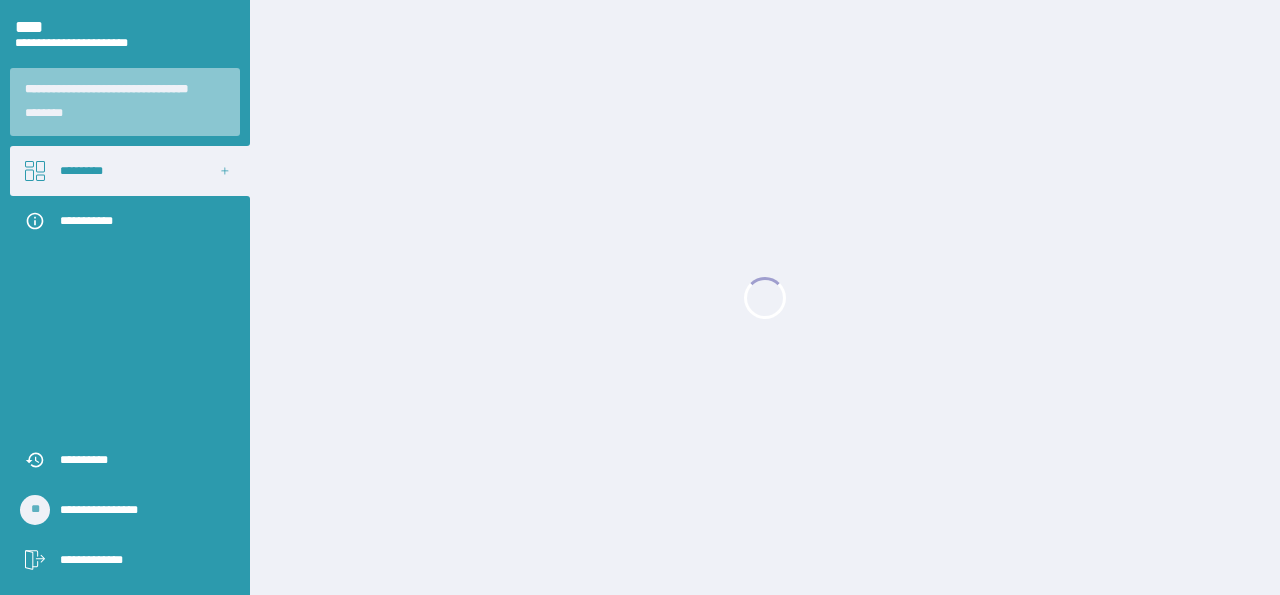 scroll, scrollTop: 0, scrollLeft: 0, axis: both 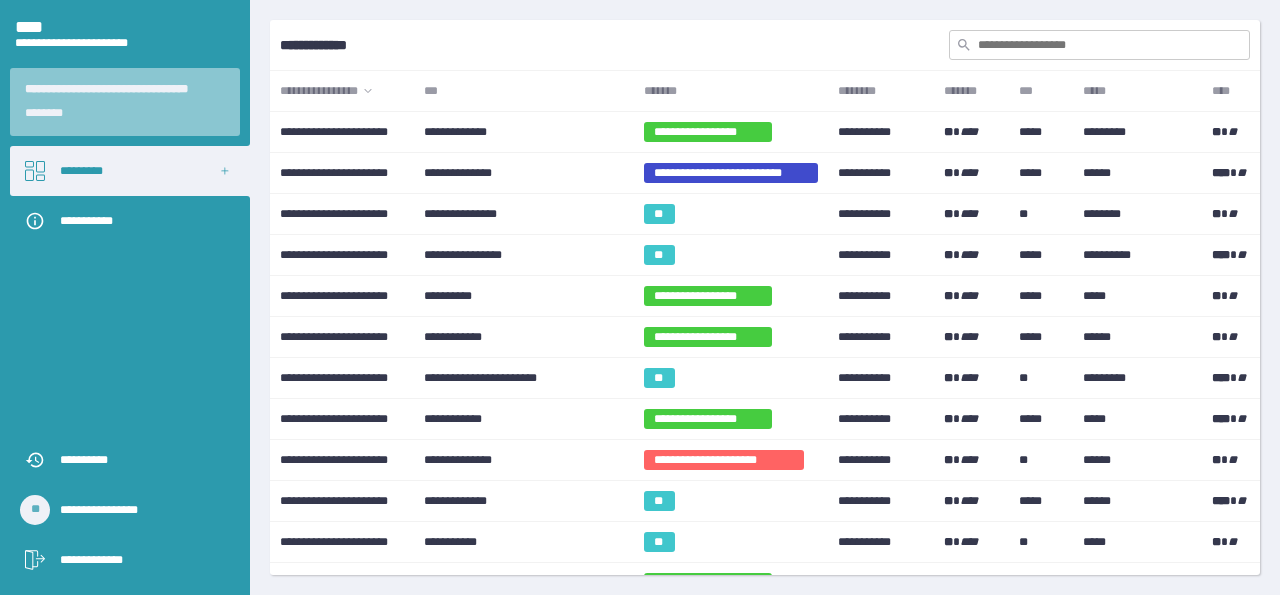 click on "***" at bounding box center [523, 91] 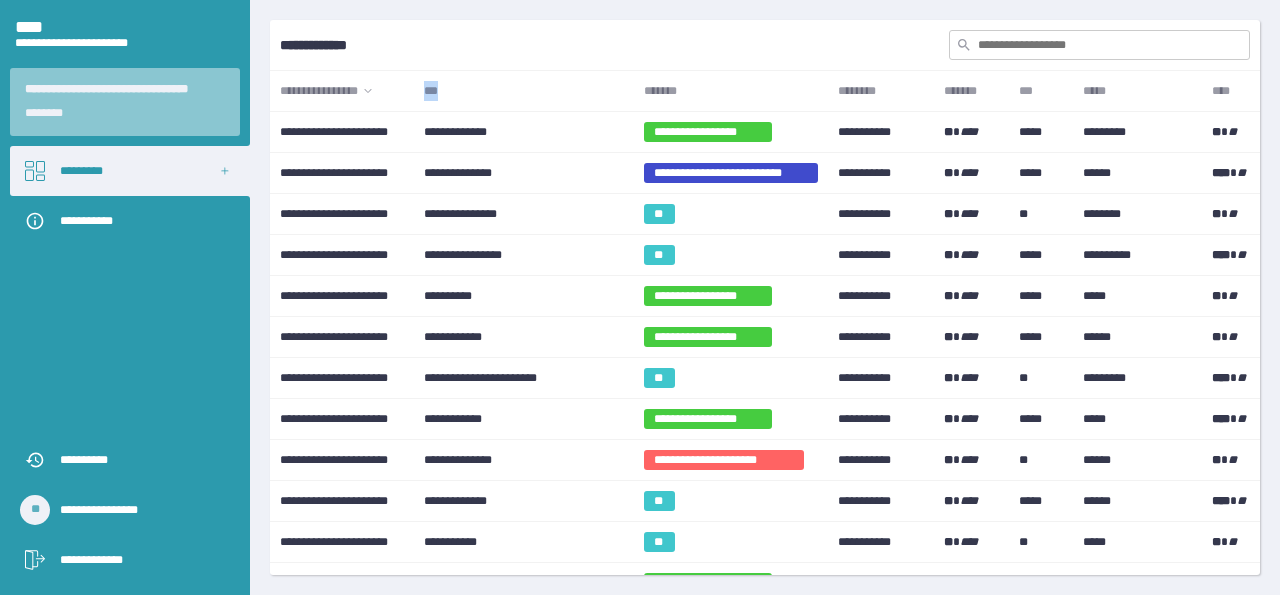 click on "***" at bounding box center (523, 91) 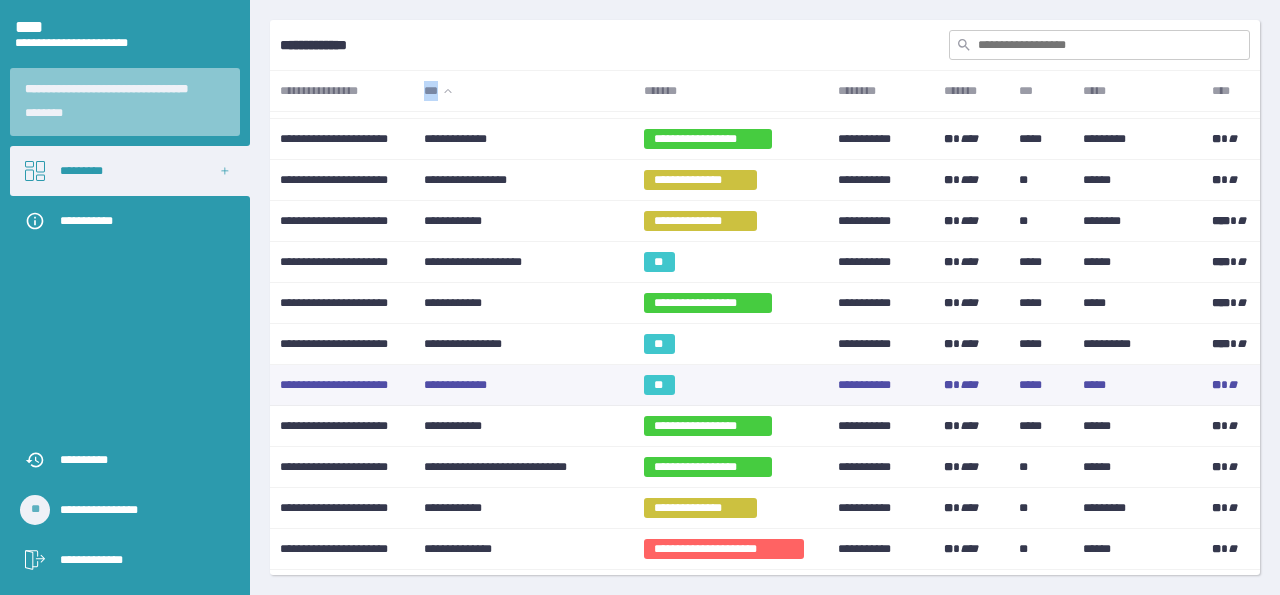 scroll, scrollTop: 700, scrollLeft: 0, axis: vertical 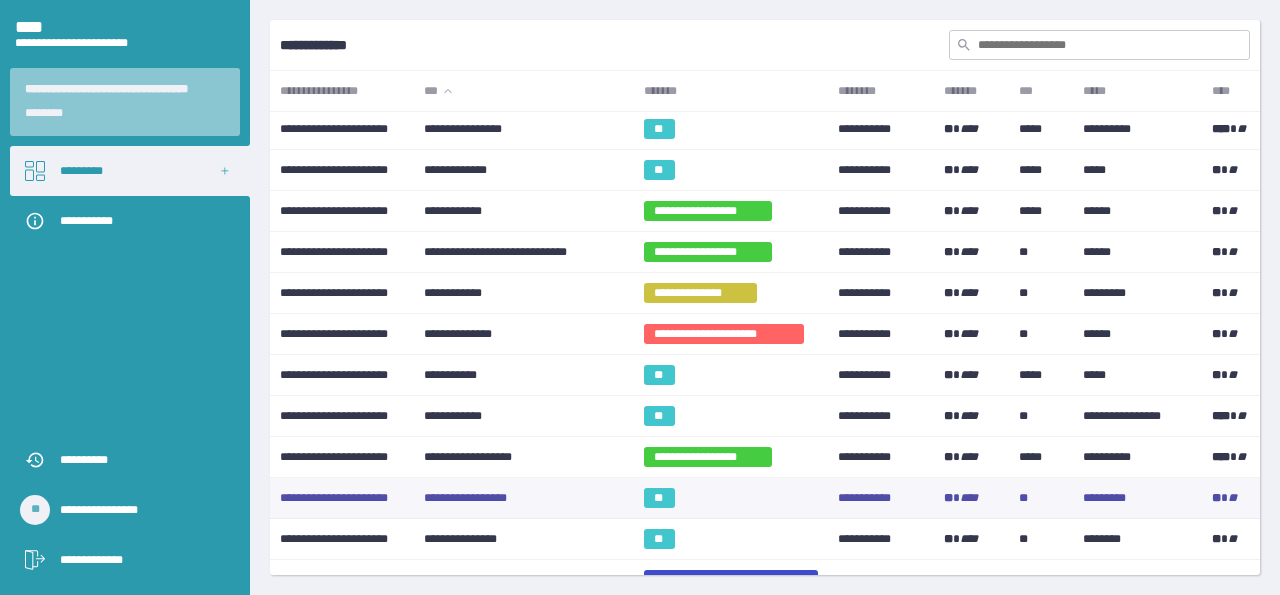 click on "**********" at bounding box center (523, 498) 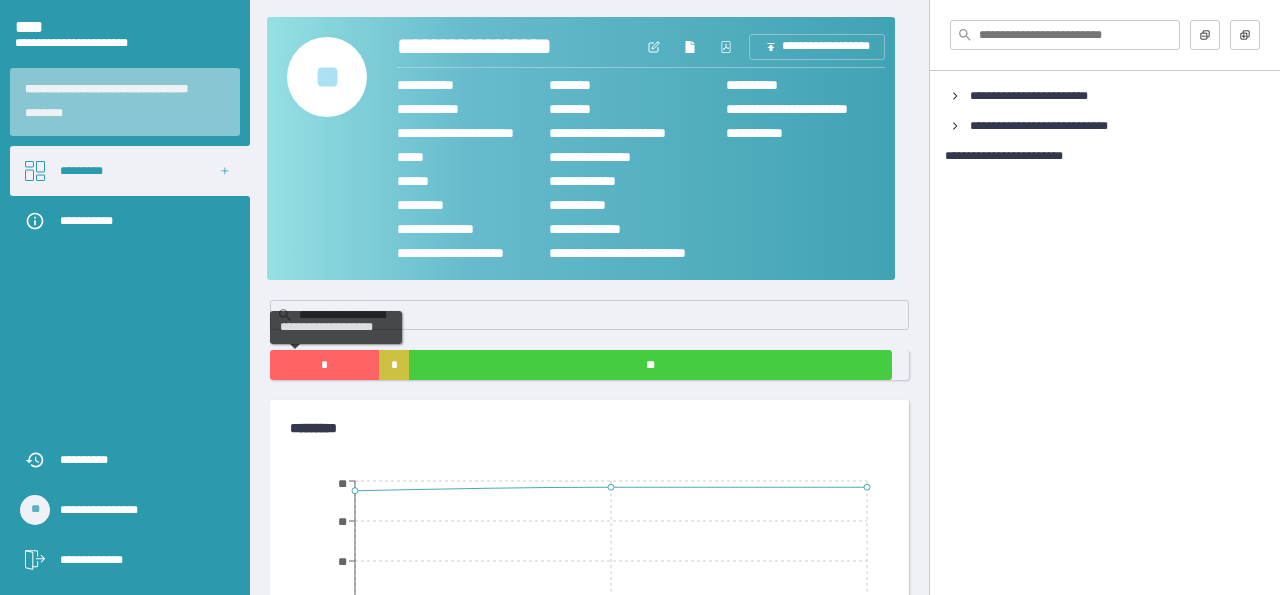 click on "*" at bounding box center [324, 365] 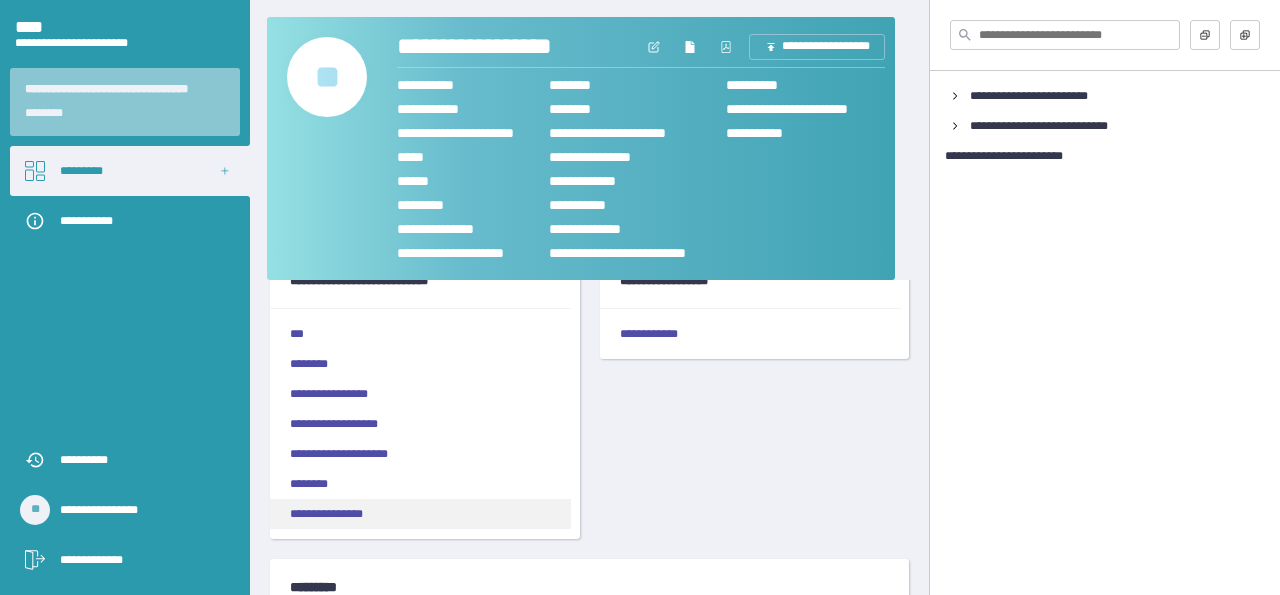 scroll, scrollTop: 100, scrollLeft: 0, axis: vertical 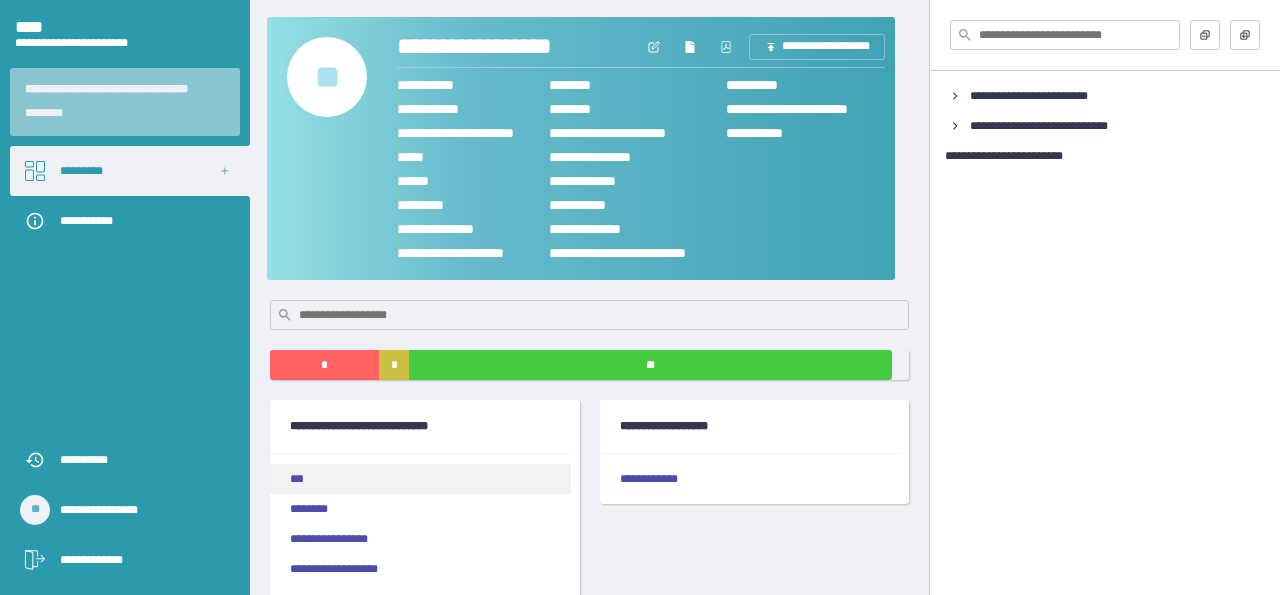click on "***" at bounding box center (420, 479) 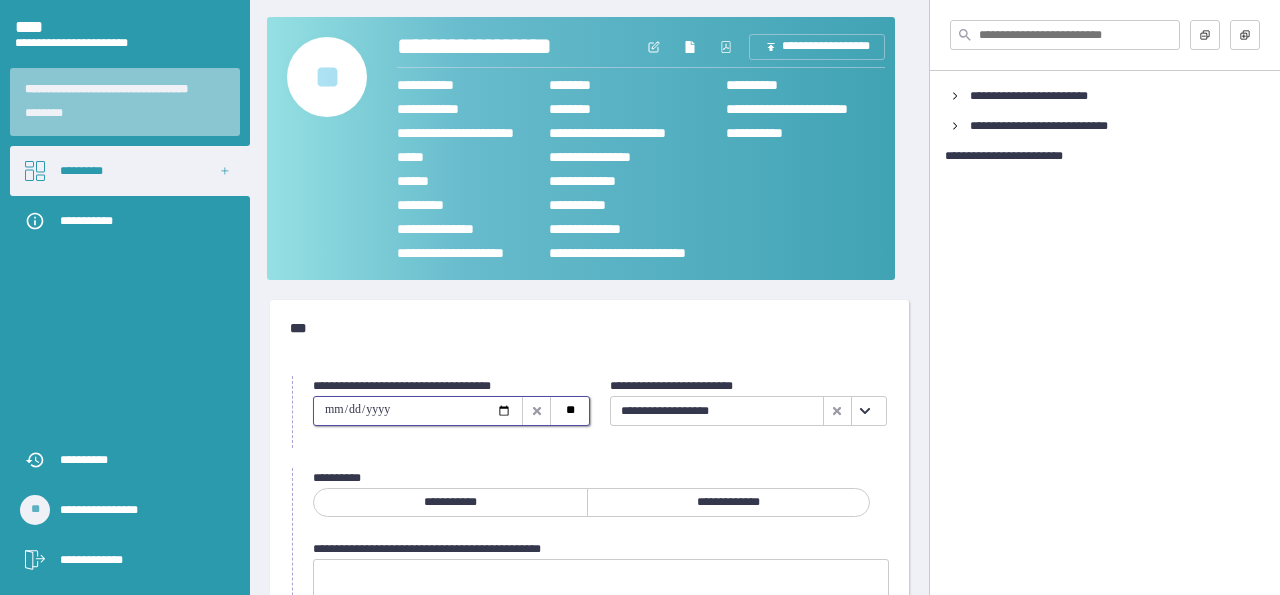 click at bounding box center [418, 411] 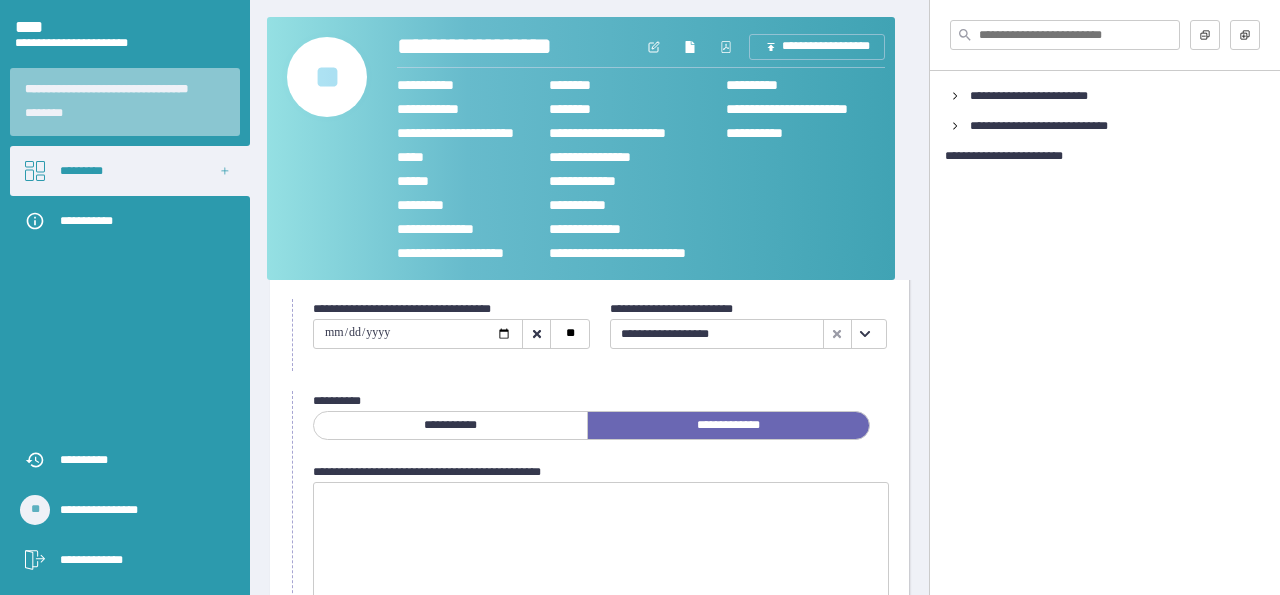 scroll, scrollTop: 100, scrollLeft: 0, axis: vertical 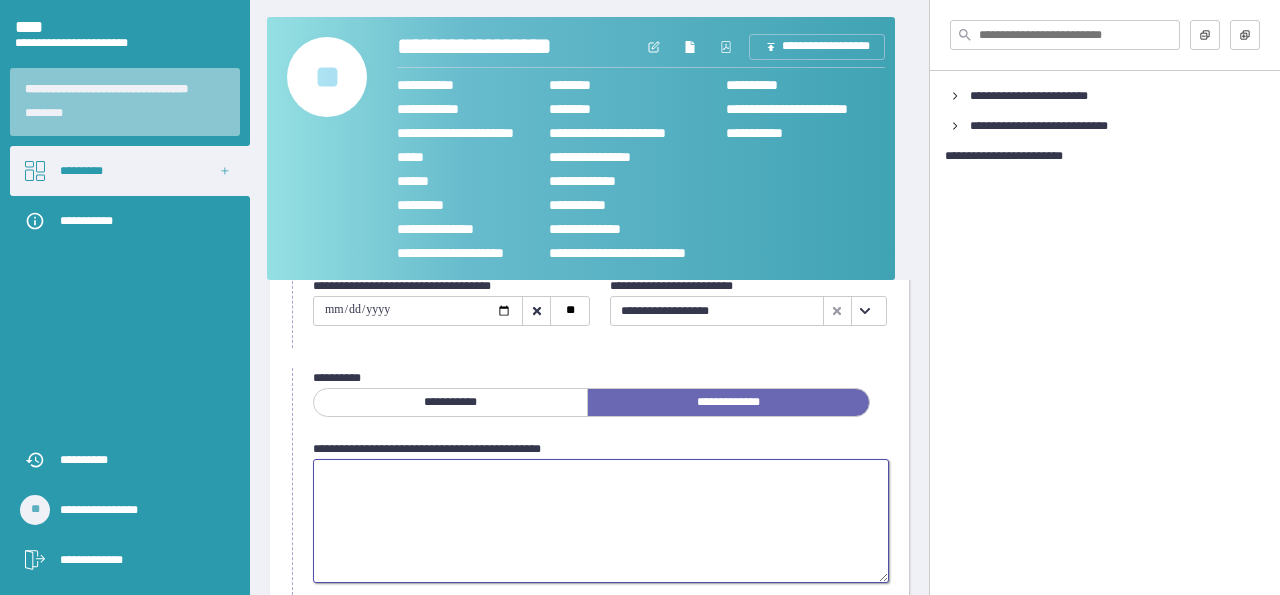 paste on "**********" 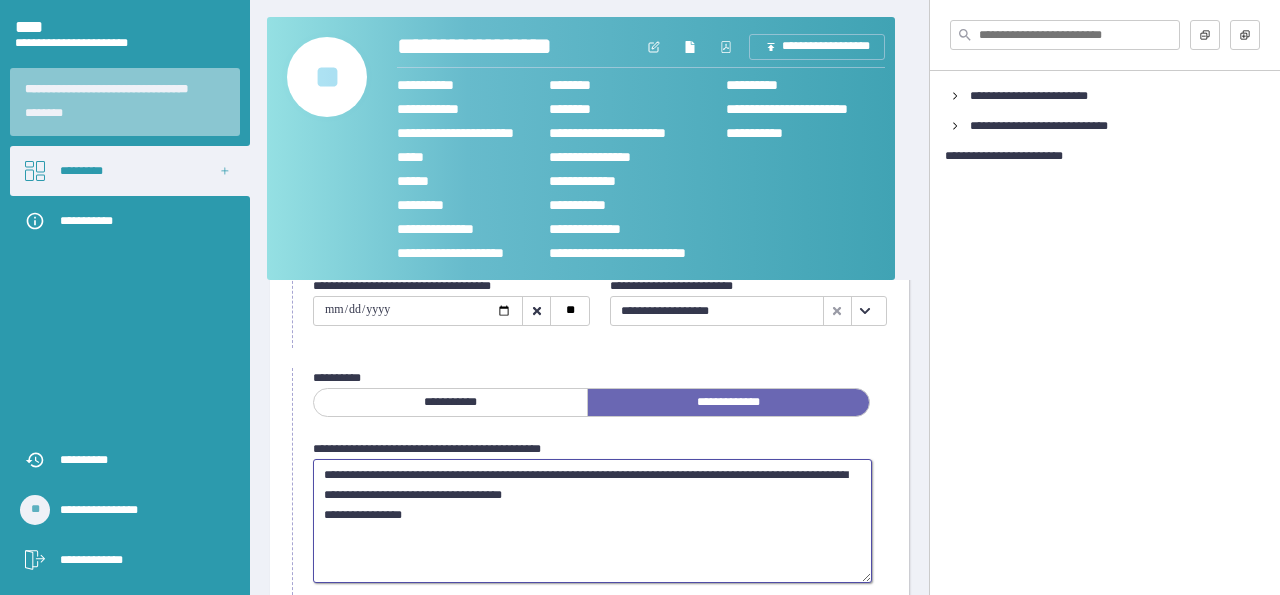 click on "**********" at bounding box center (592, 520) 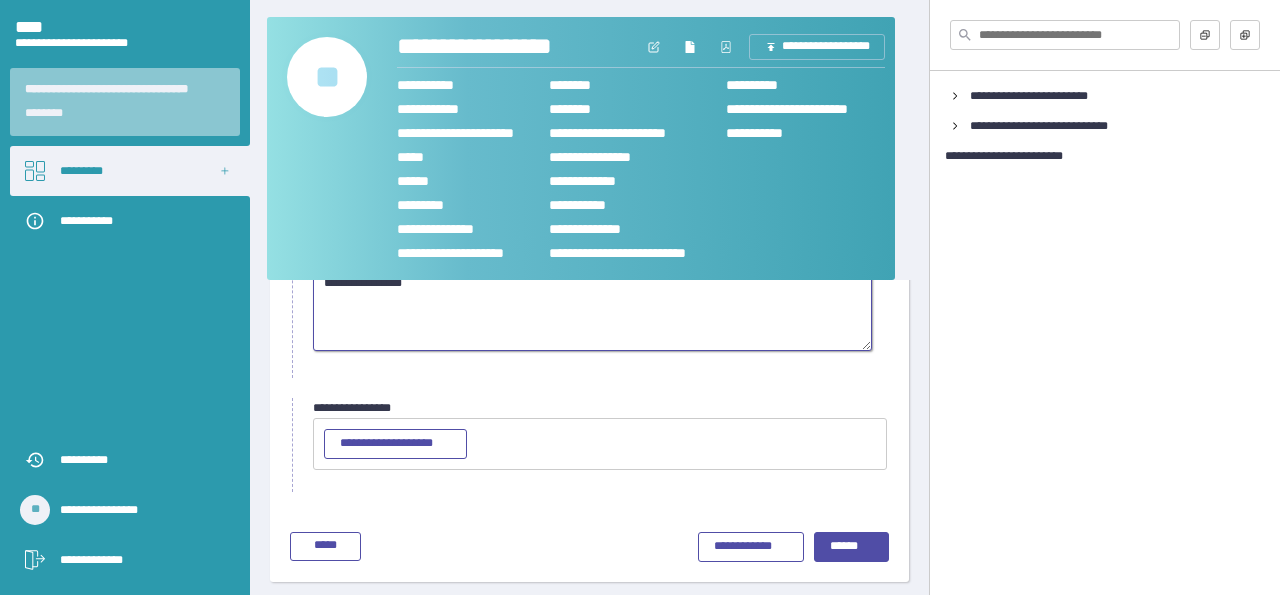type on "**********" 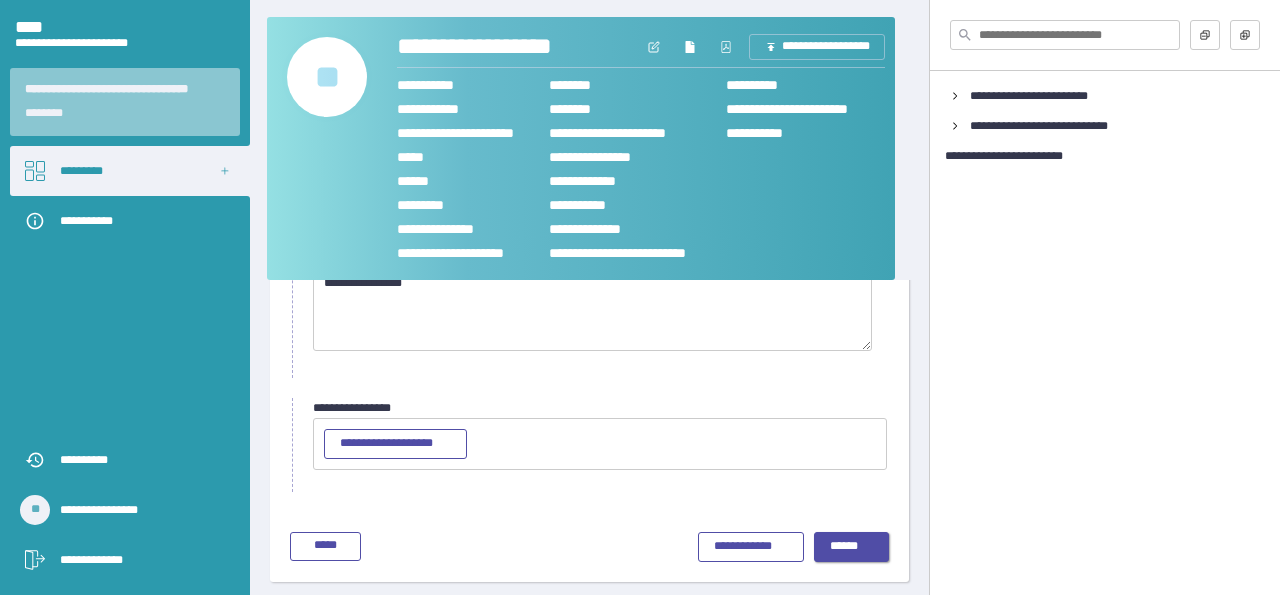 click on "******" at bounding box center (852, 547) 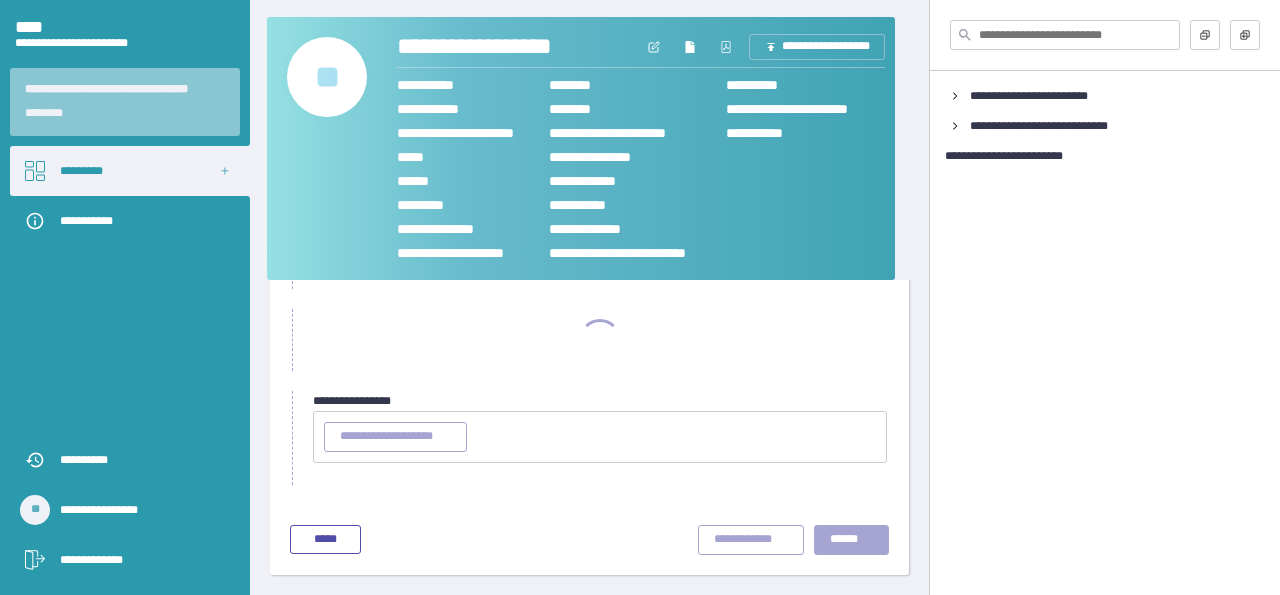 scroll, scrollTop: 157, scrollLeft: 0, axis: vertical 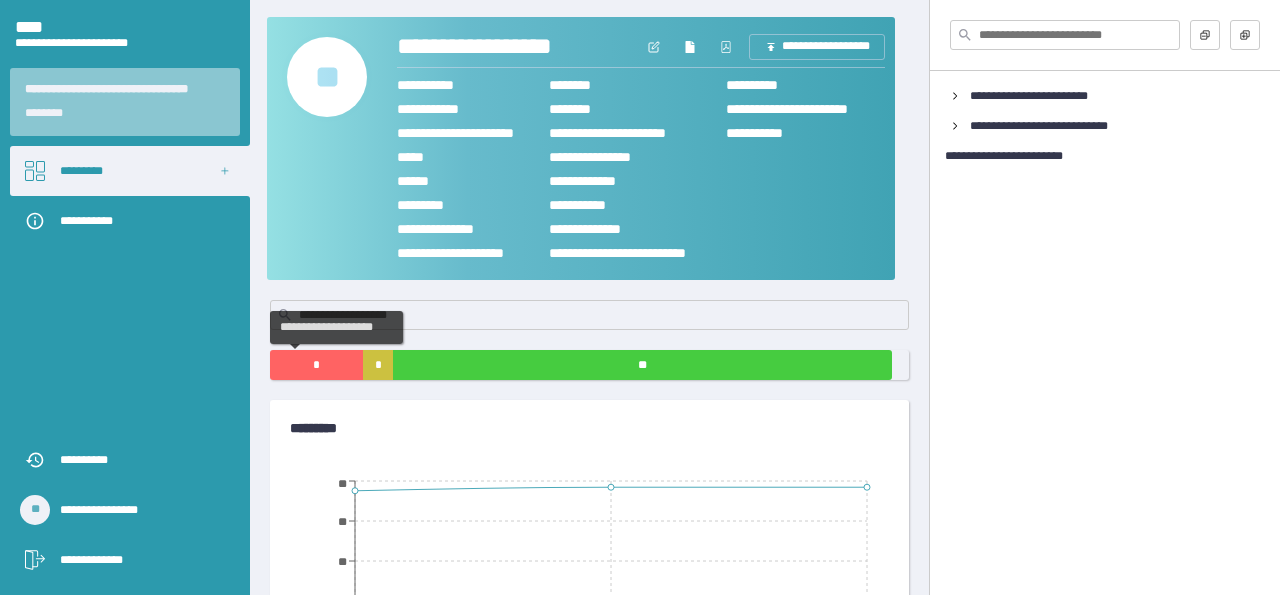 click on "*" at bounding box center [316, 365] 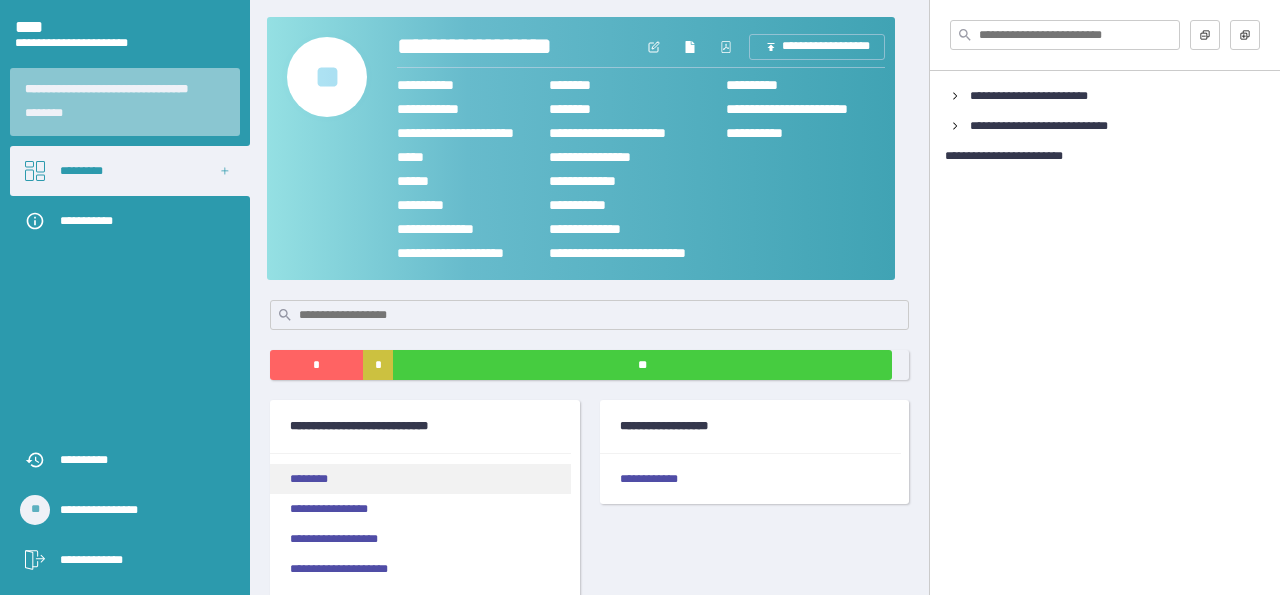 scroll, scrollTop: 100, scrollLeft: 0, axis: vertical 